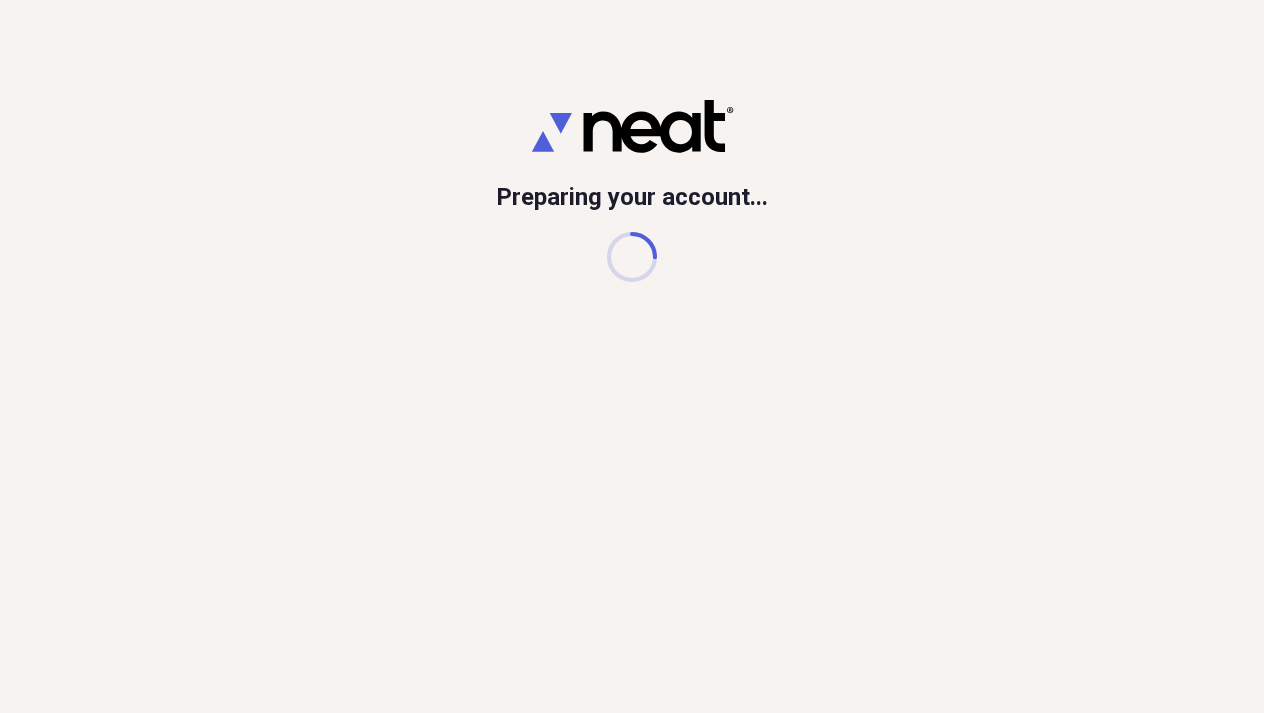 scroll, scrollTop: 0, scrollLeft: 0, axis: both 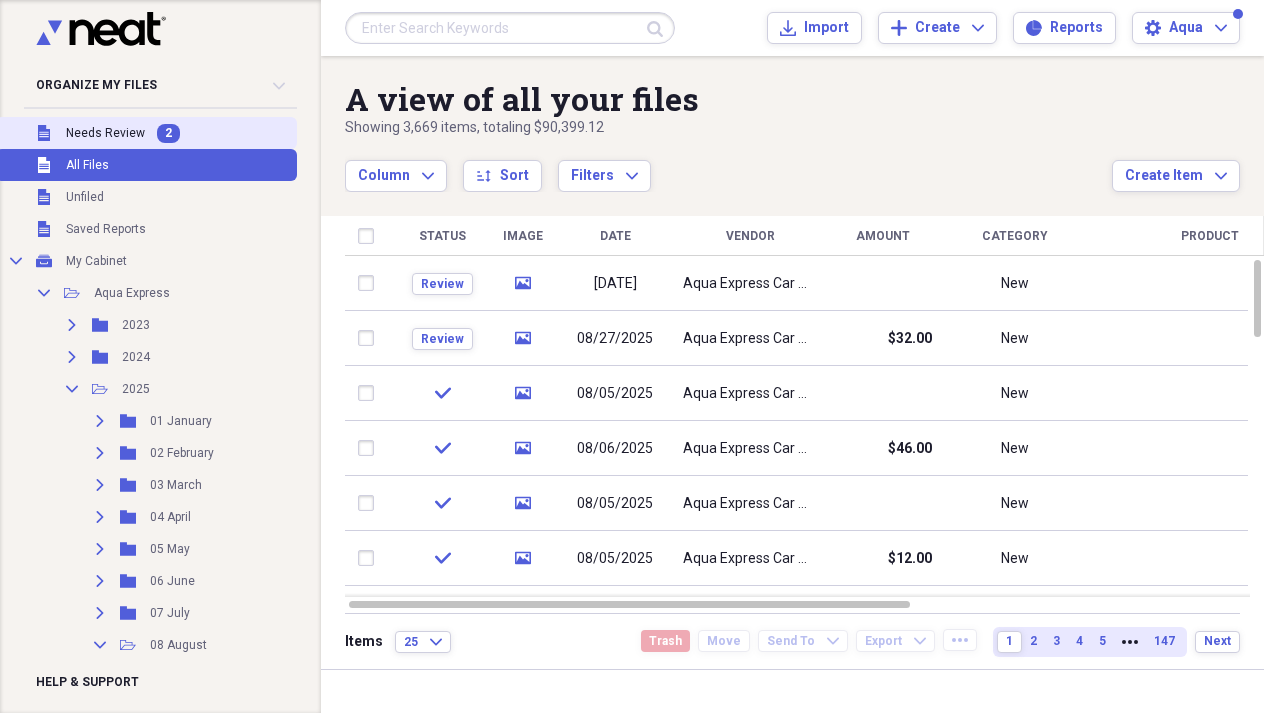 click on "Unfiled Needs Review 2" at bounding box center [146, 133] 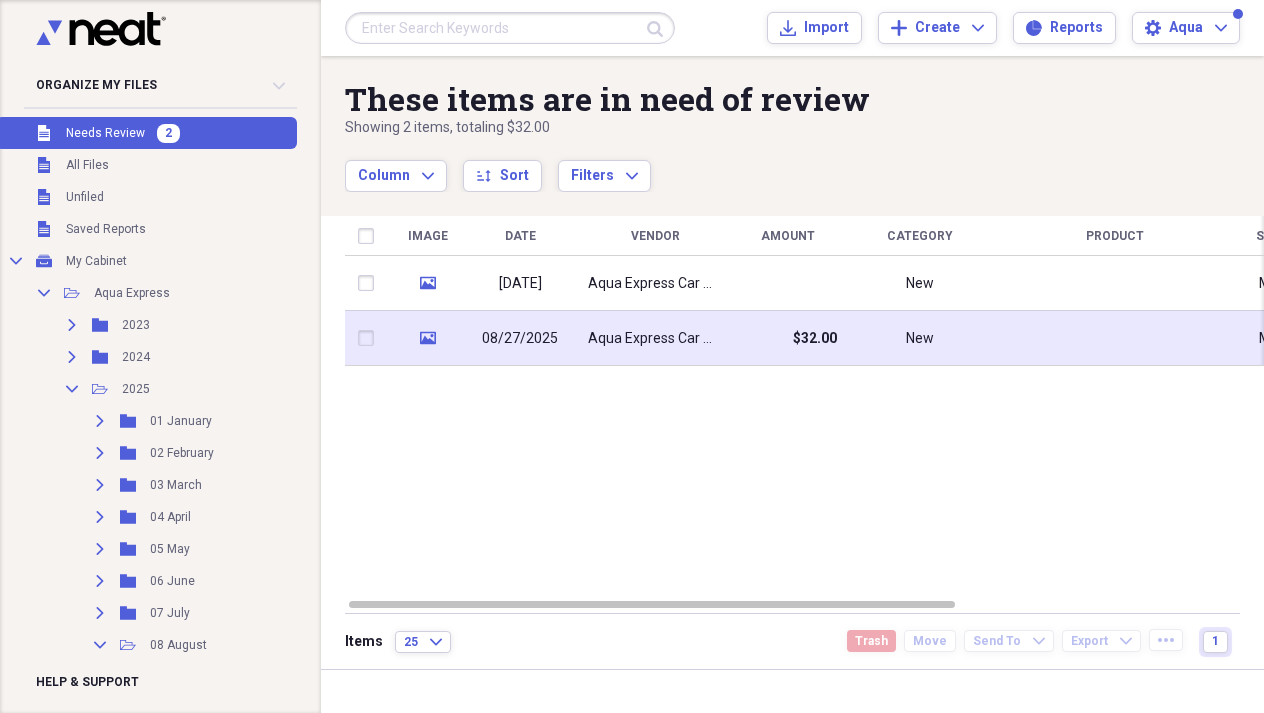 click on "Aqua Express Car Wash" at bounding box center [655, 338] 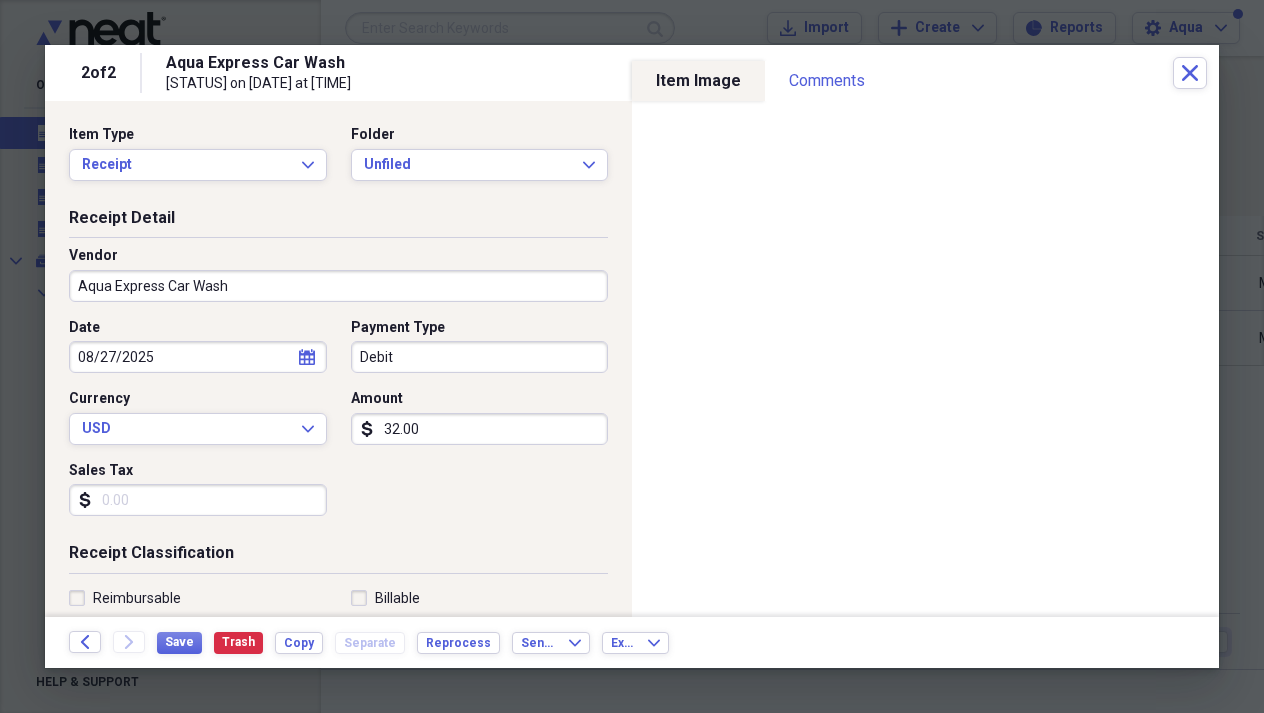click on "08/27/2025" at bounding box center (198, 357) 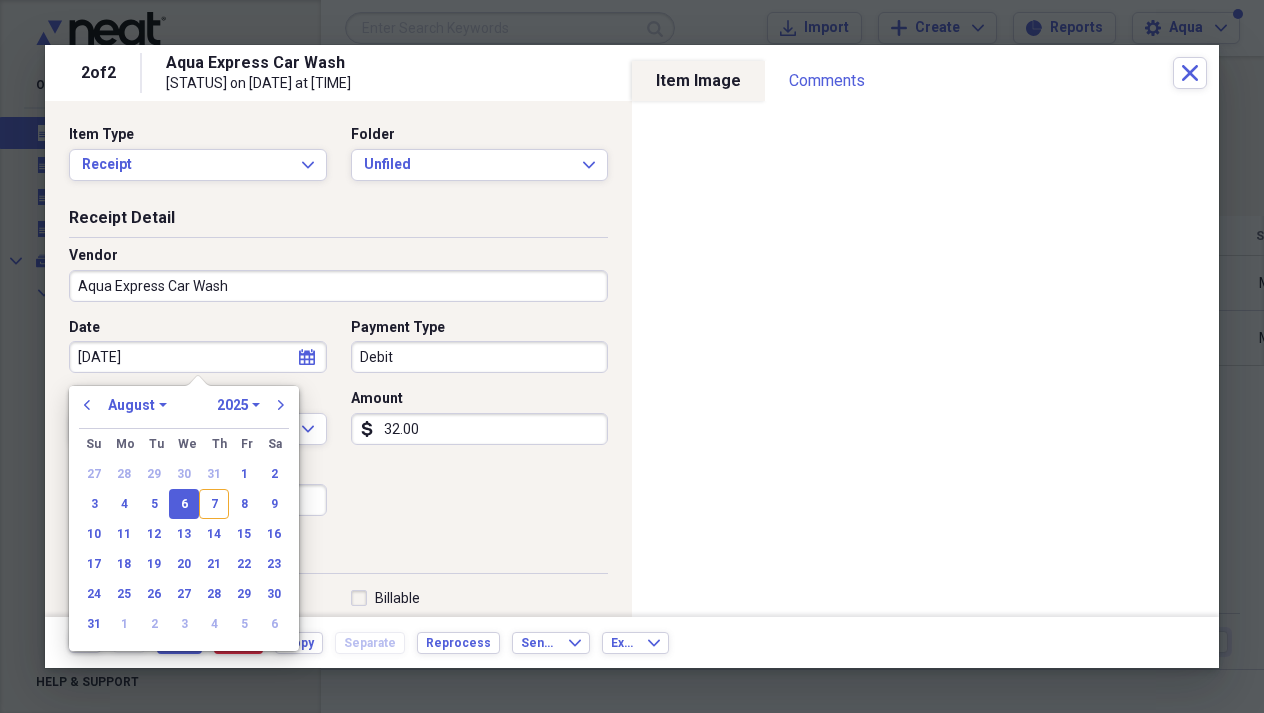 type on "08/06/2025" 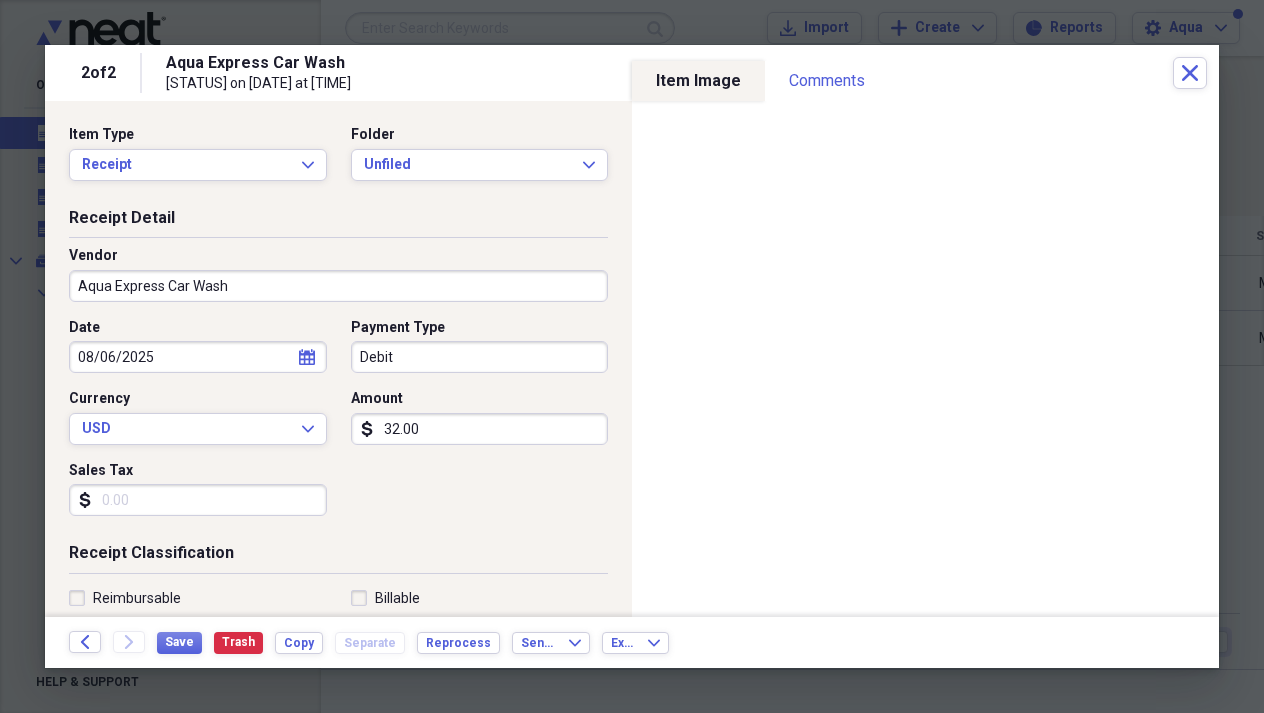 click on "Folder Unfiled Expand" at bounding box center [474, 153] 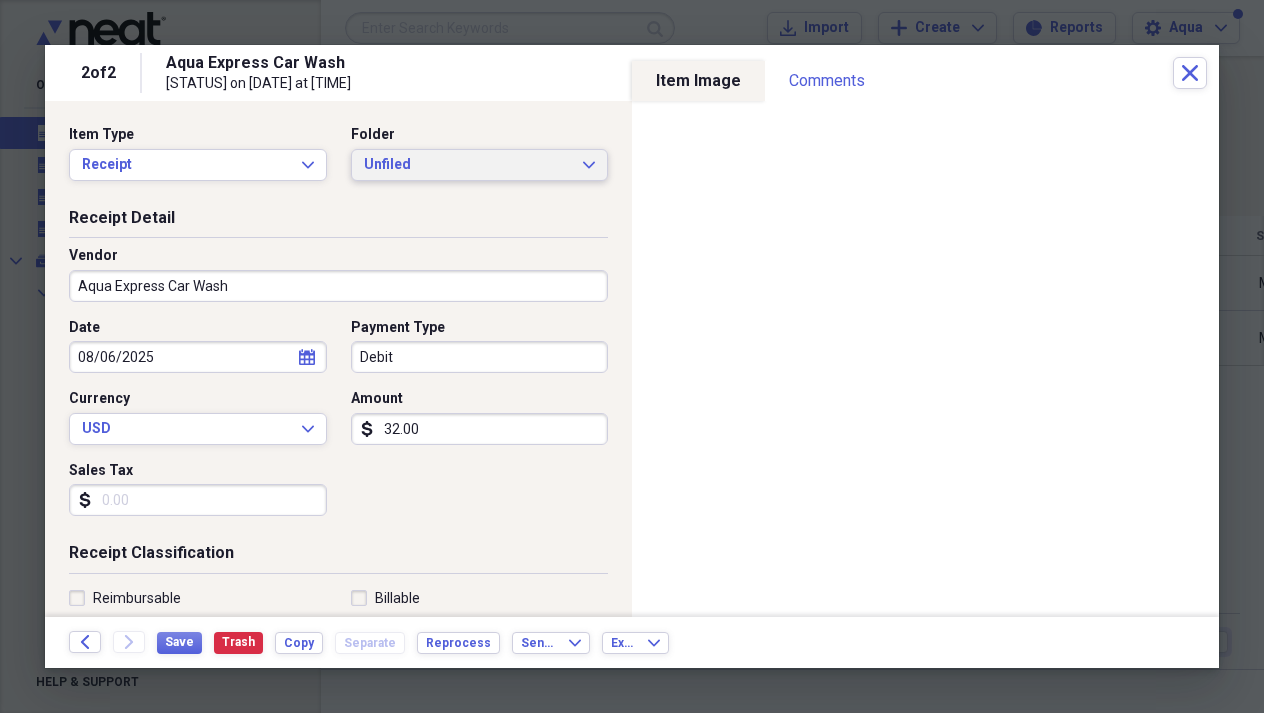 click on "Unfiled" at bounding box center [468, 165] 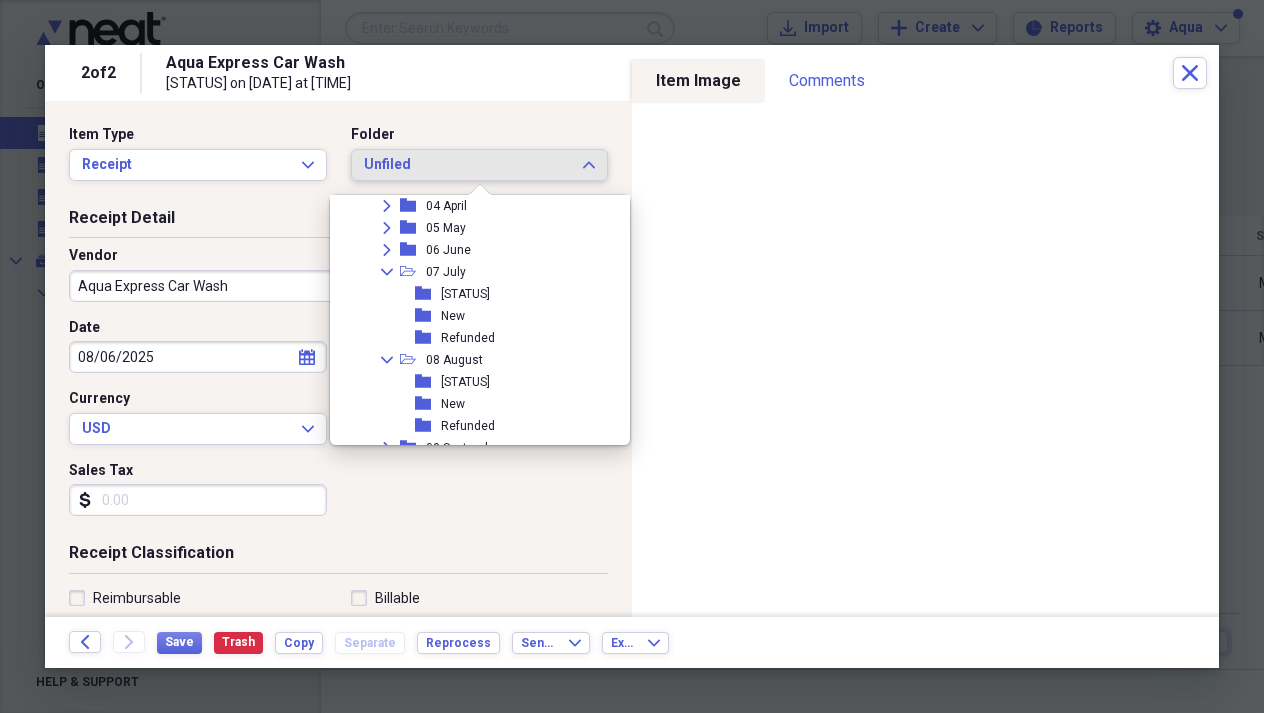 scroll, scrollTop: 217, scrollLeft: 0, axis: vertical 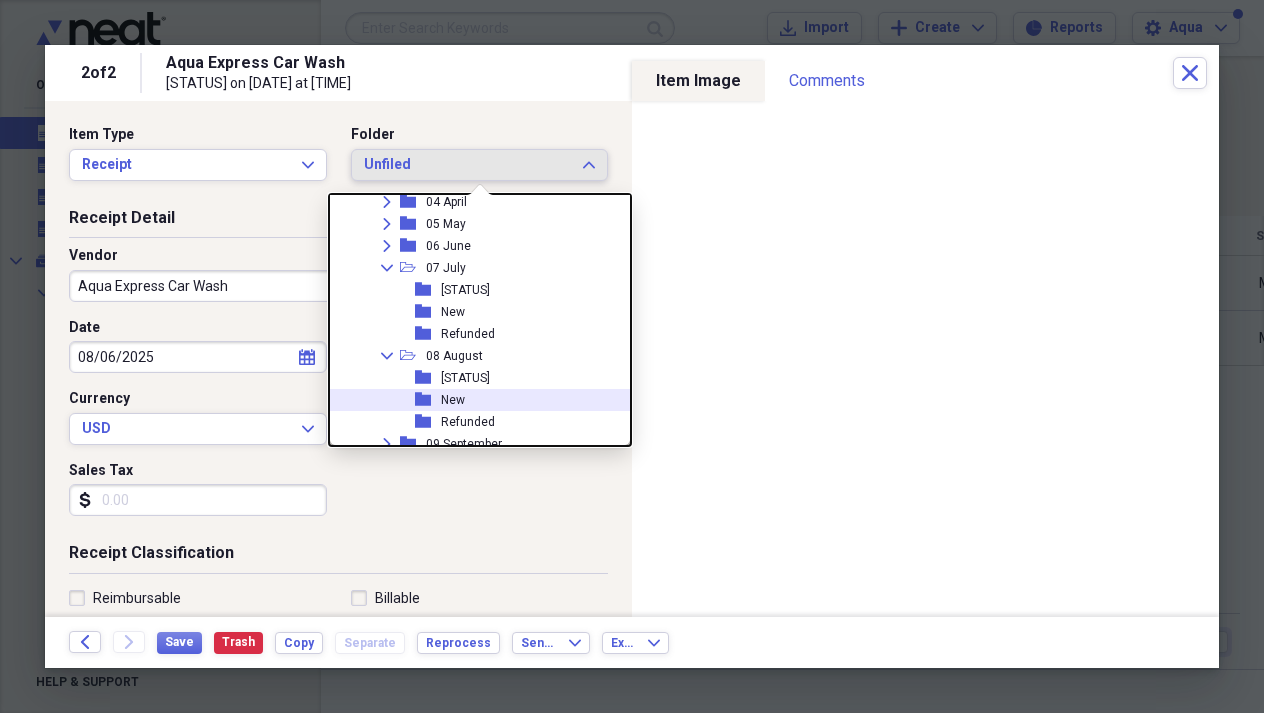 drag, startPoint x: 448, startPoint y: 395, endPoint x: 369, endPoint y: 447, distance: 94.57801 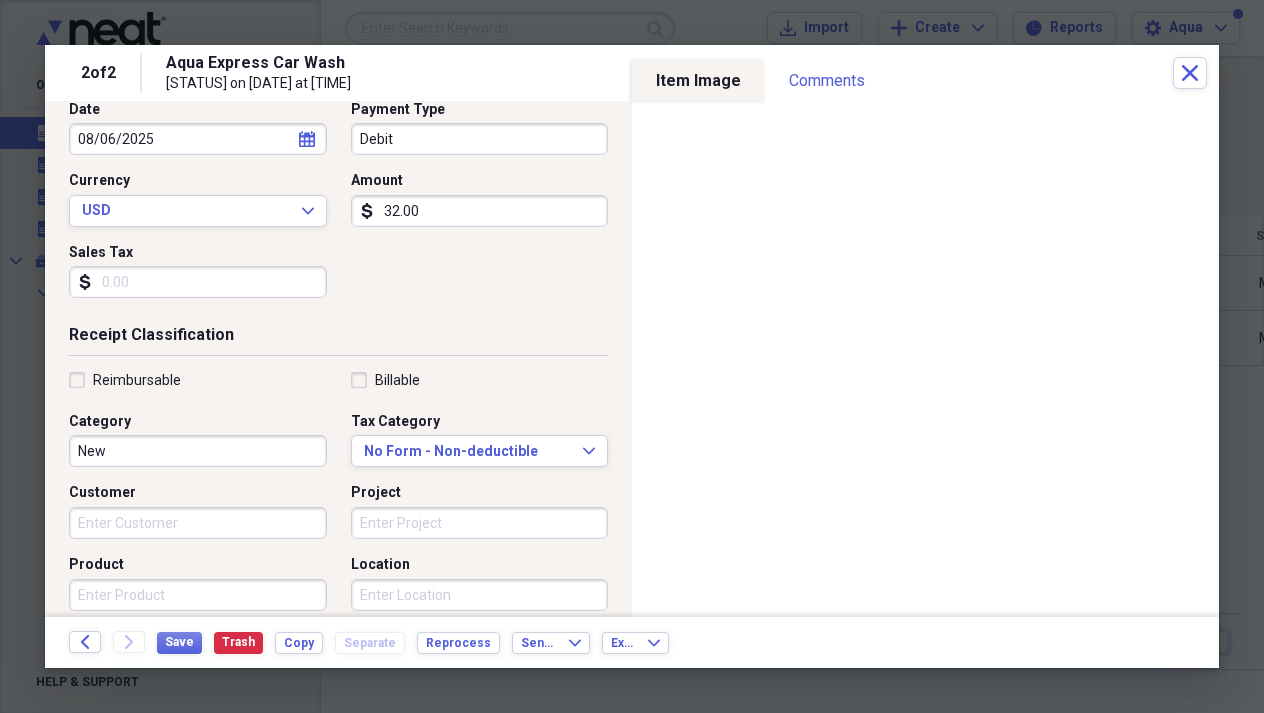 scroll, scrollTop: 269, scrollLeft: 0, axis: vertical 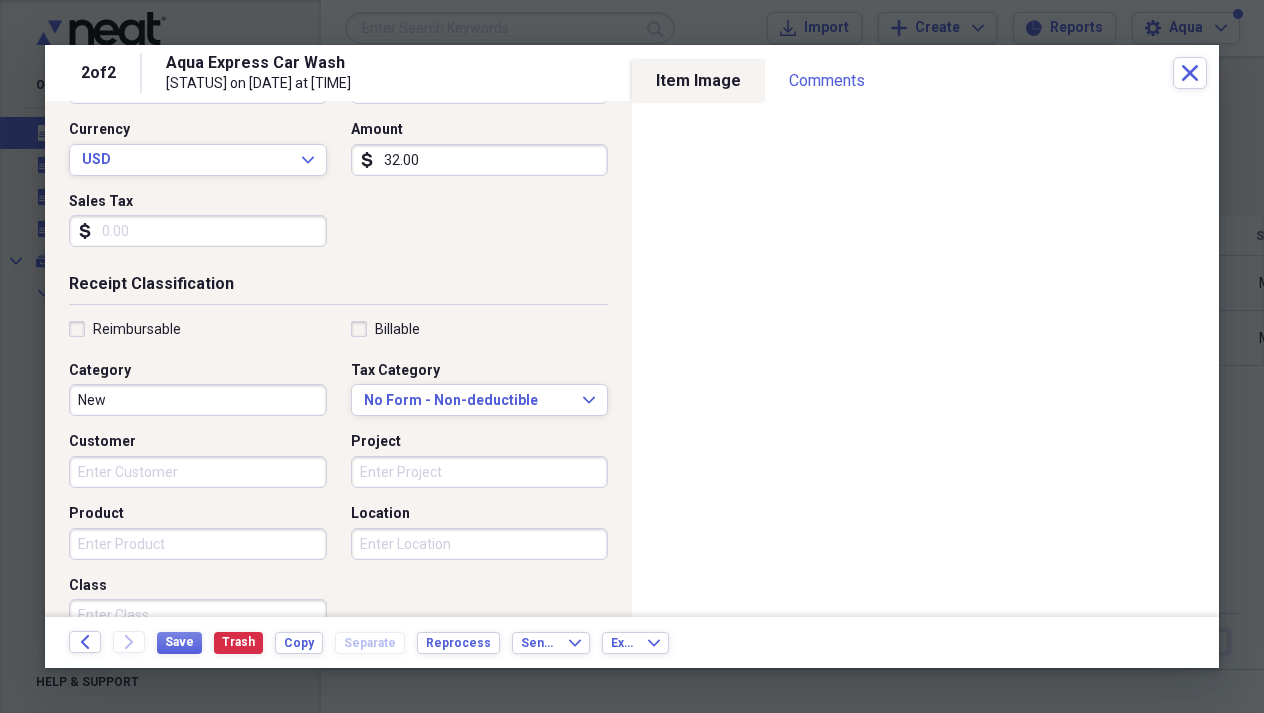 click on "Project" at bounding box center [480, 472] 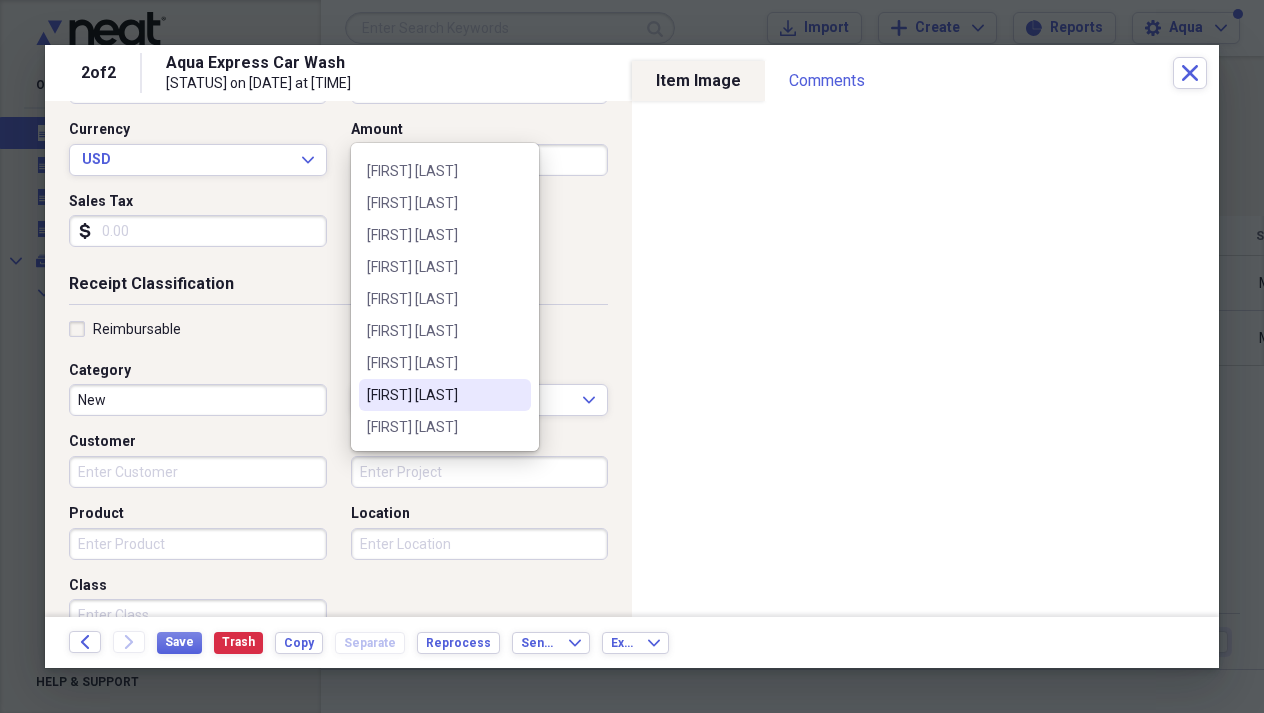 scroll, scrollTop: 252, scrollLeft: 0, axis: vertical 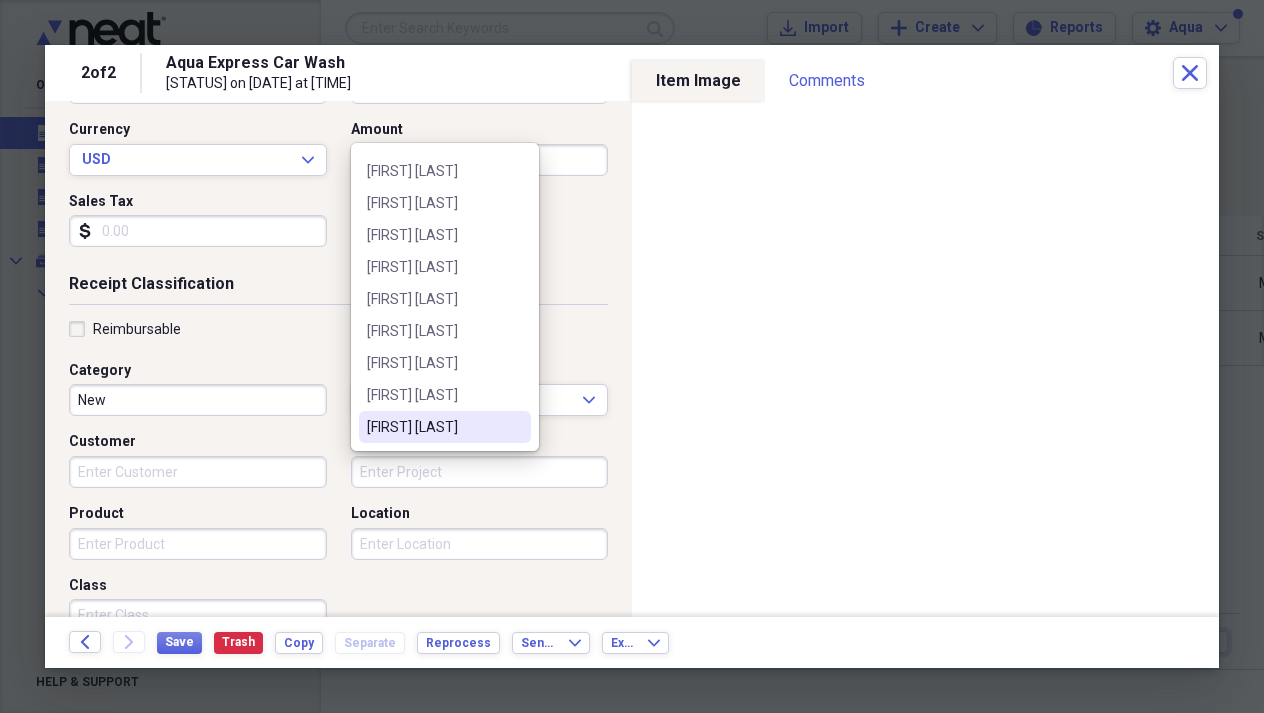 click on "[FIRST] [LAST]" at bounding box center [433, 427] 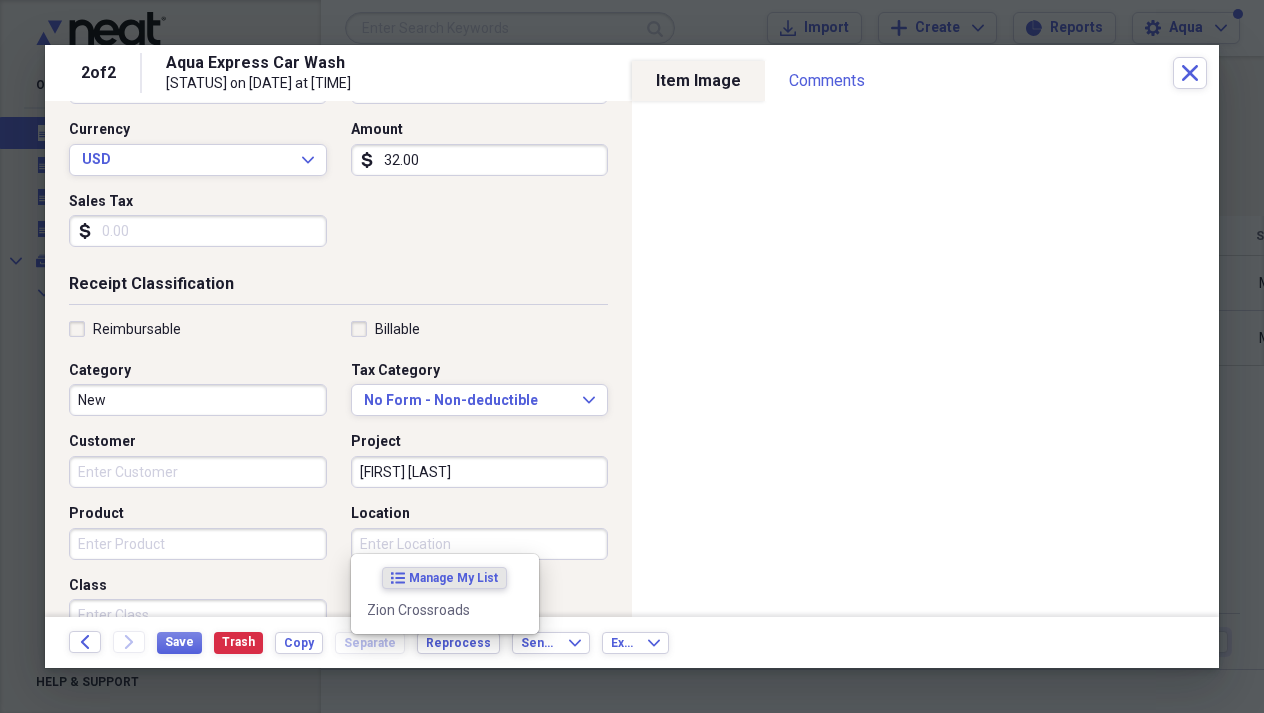 click on "Location" at bounding box center (480, 544) 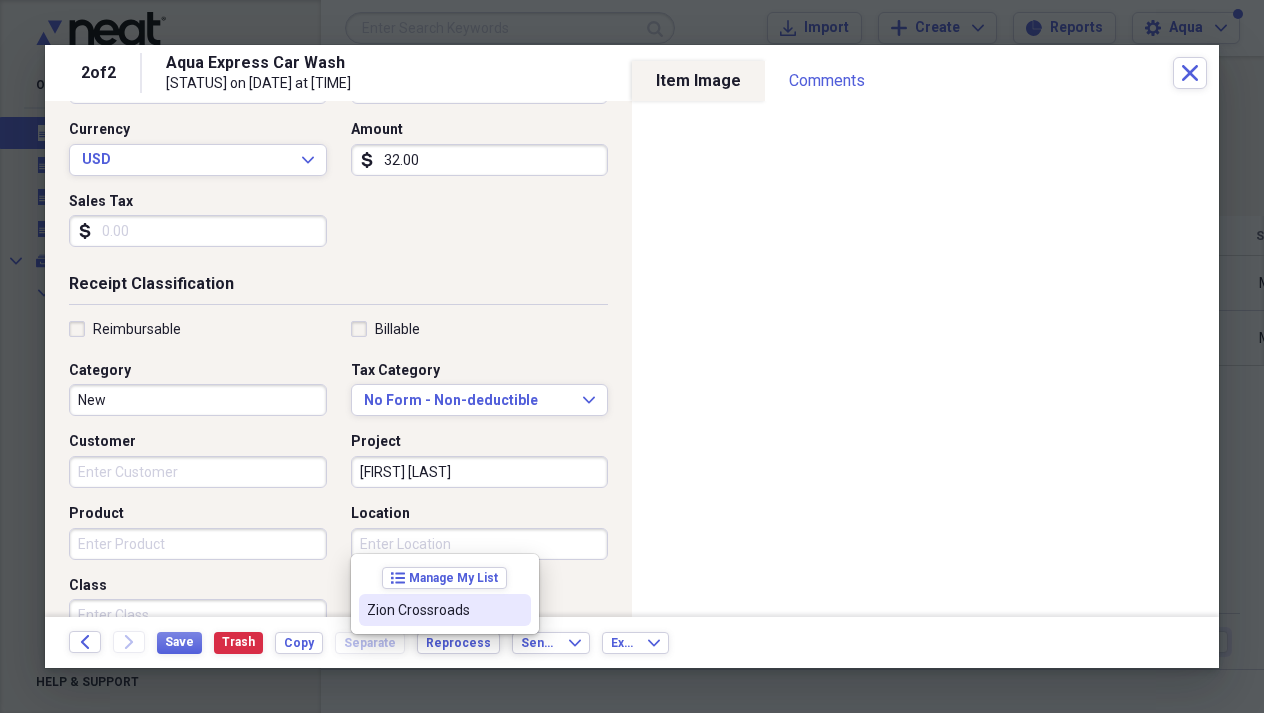 click on "Zion Crossroads" at bounding box center (445, 610) 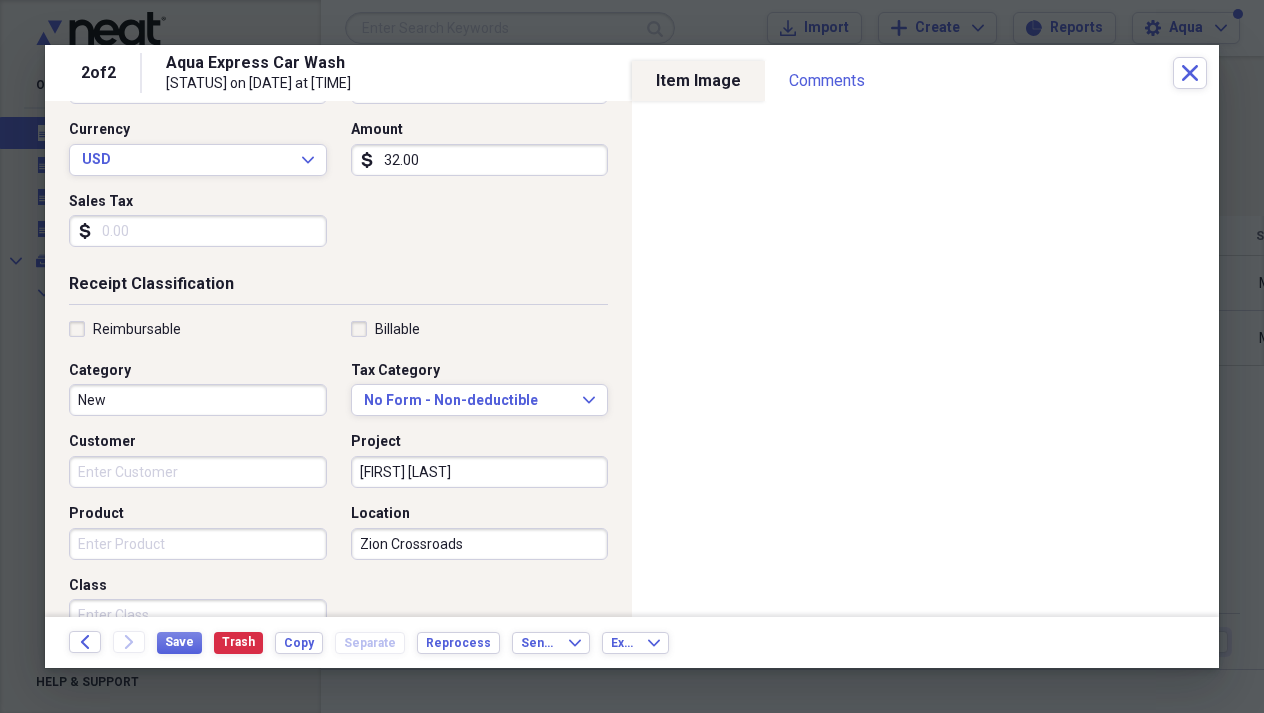 click on "Customer" at bounding box center [198, 472] 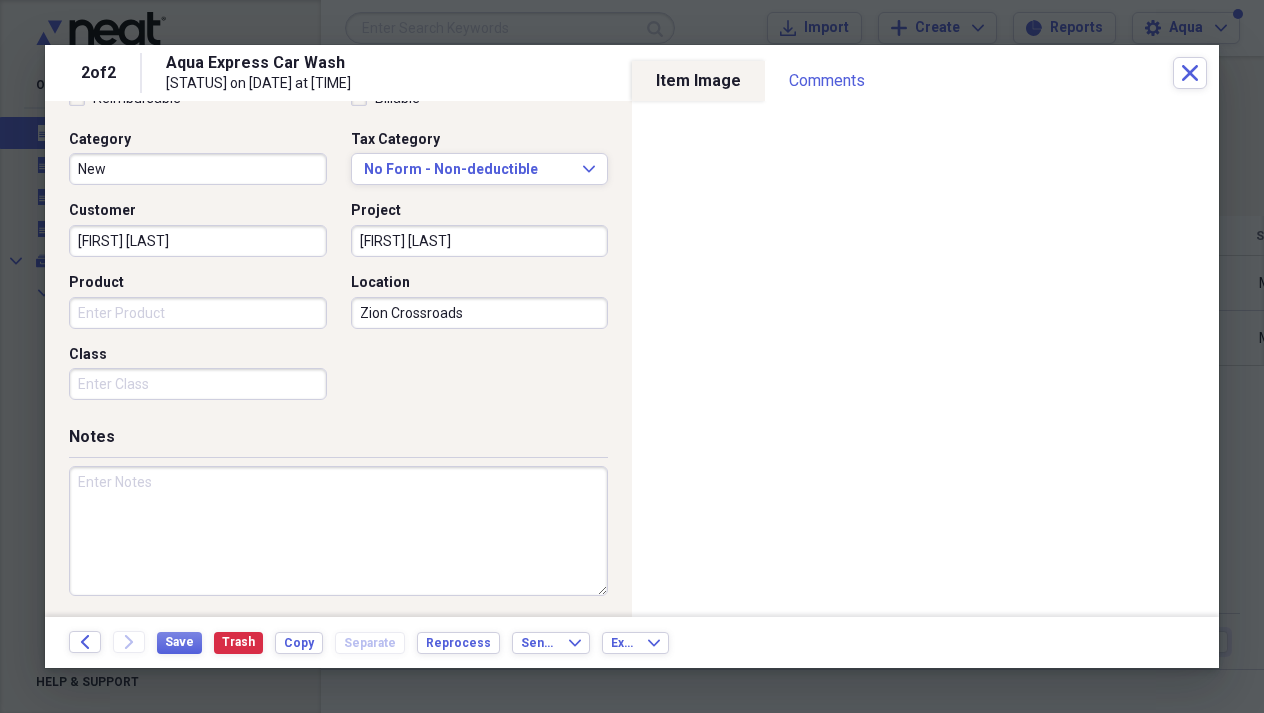 scroll, scrollTop: 498, scrollLeft: 0, axis: vertical 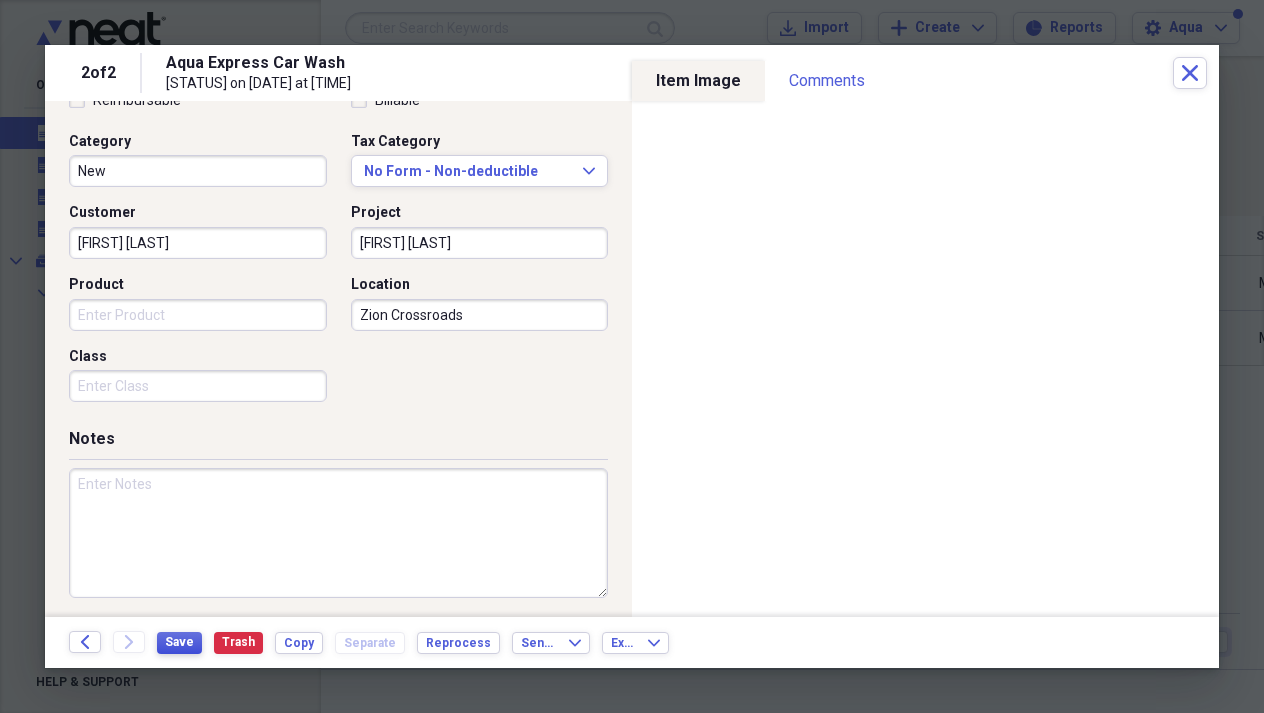 type on "[FIRST] [LAST]" 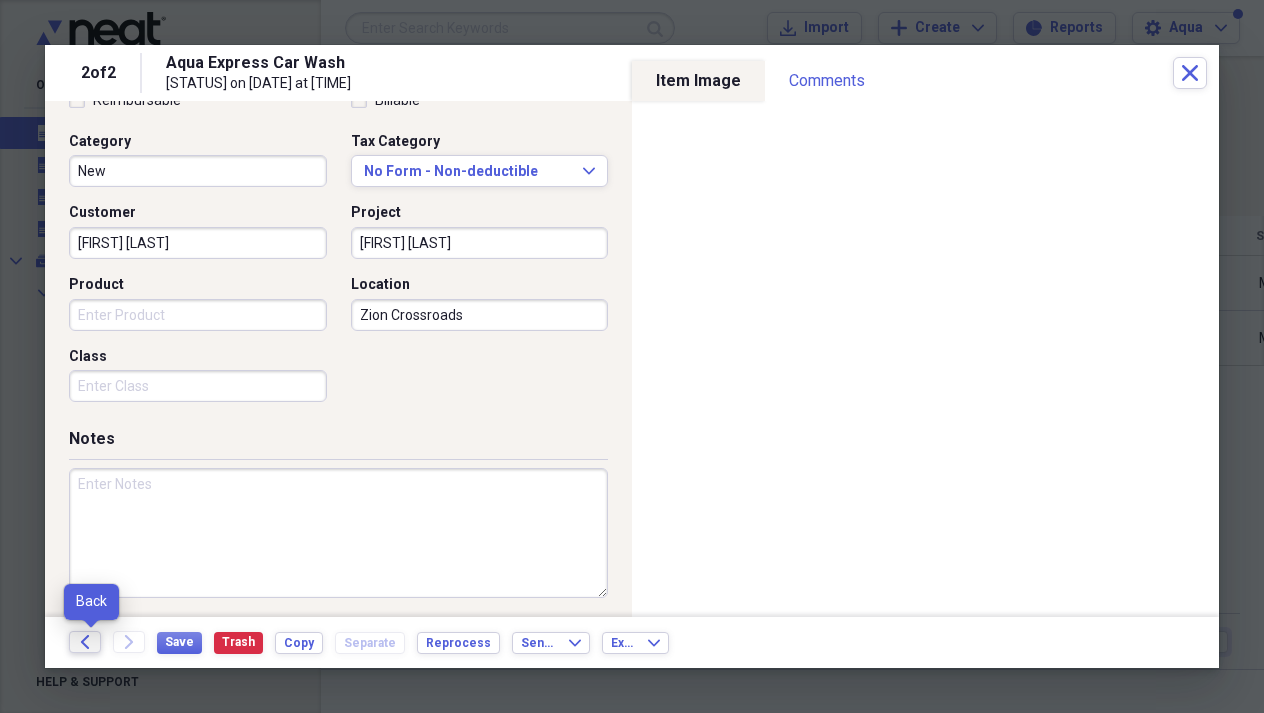 click on "Back" 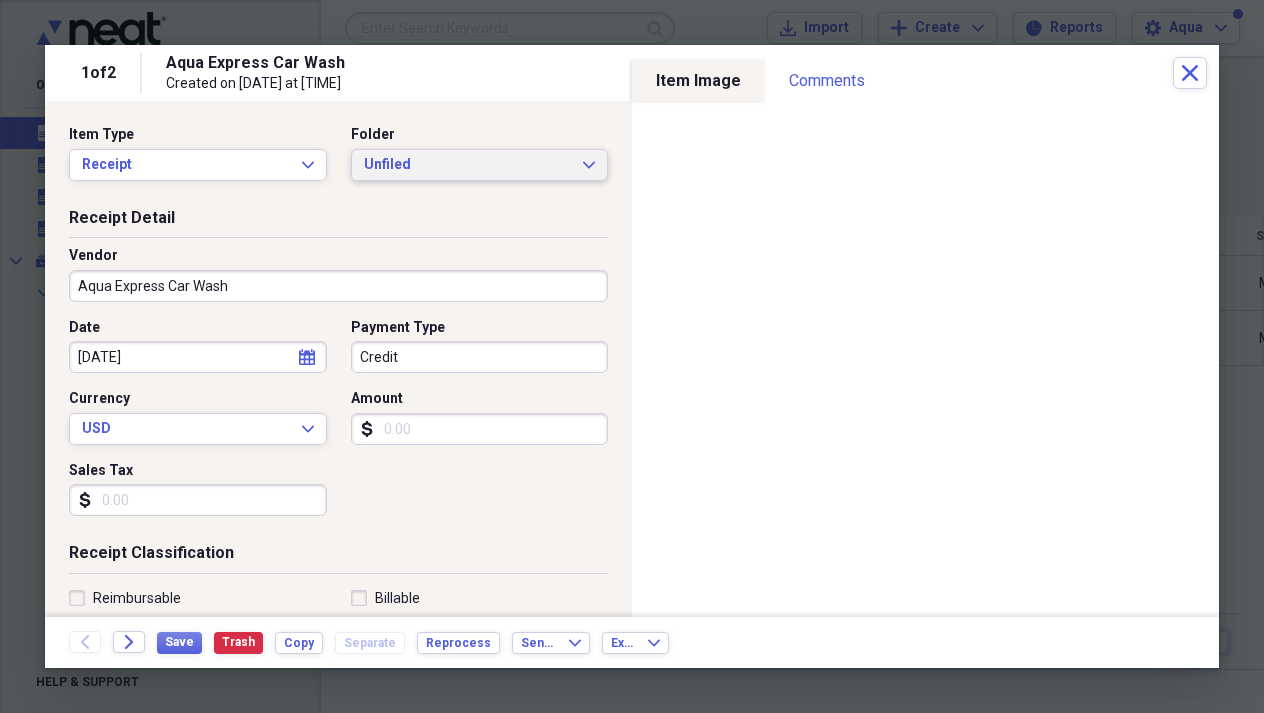 click on "Unfiled" at bounding box center [468, 165] 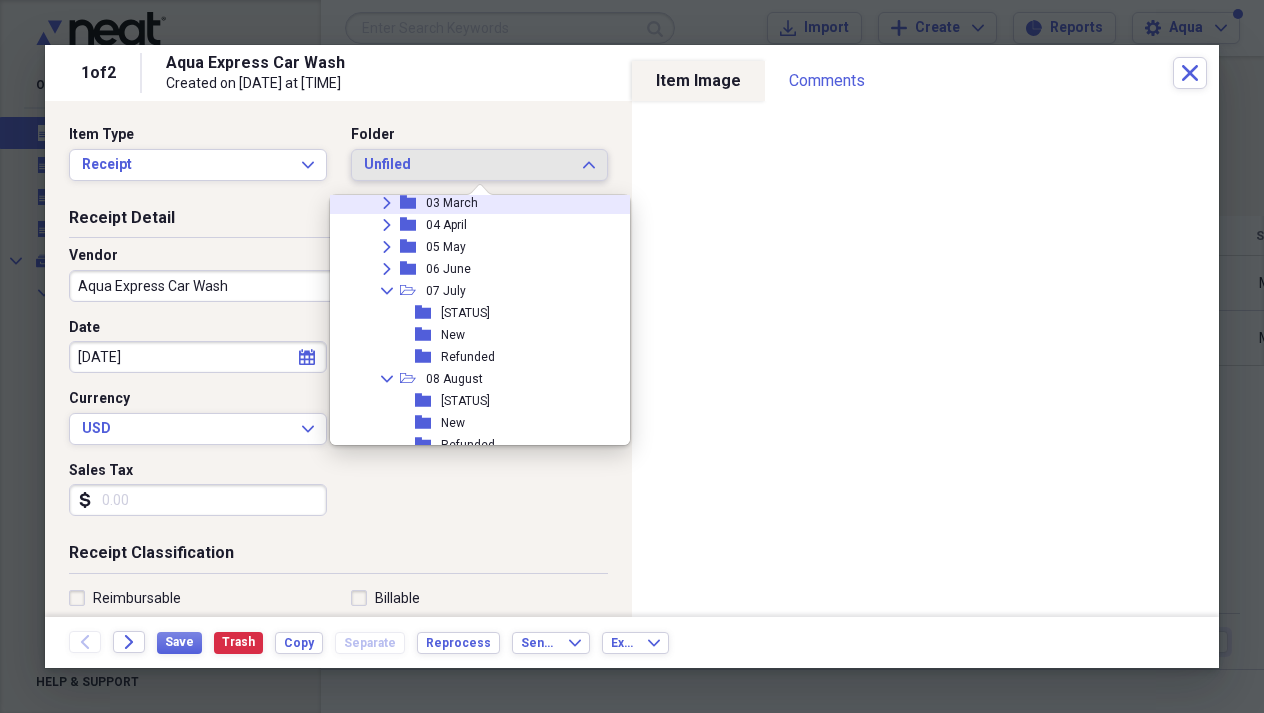 scroll, scrollTop: 201, scrollLeft: 0, axis: vertical 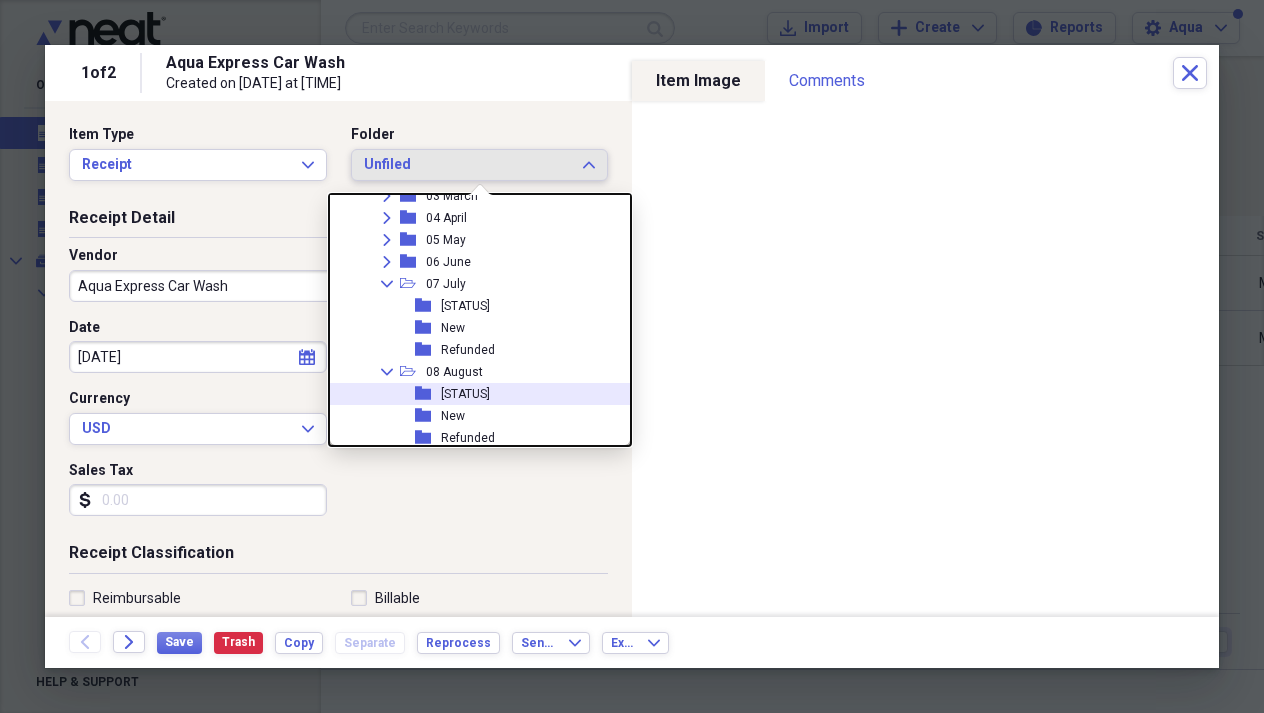 click on "[STATUS]" at bounding box center (465, 394) 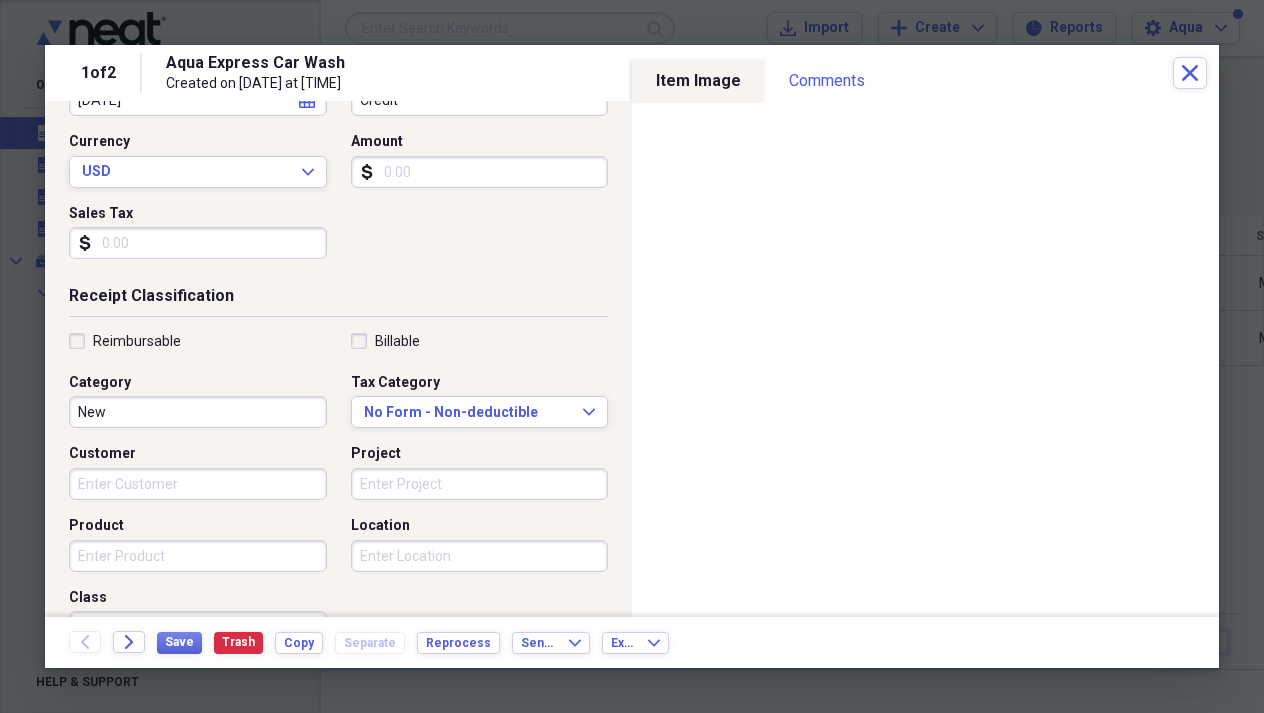 scroll, scrollTop: 267, scrollLeft: 0, axis: vertical 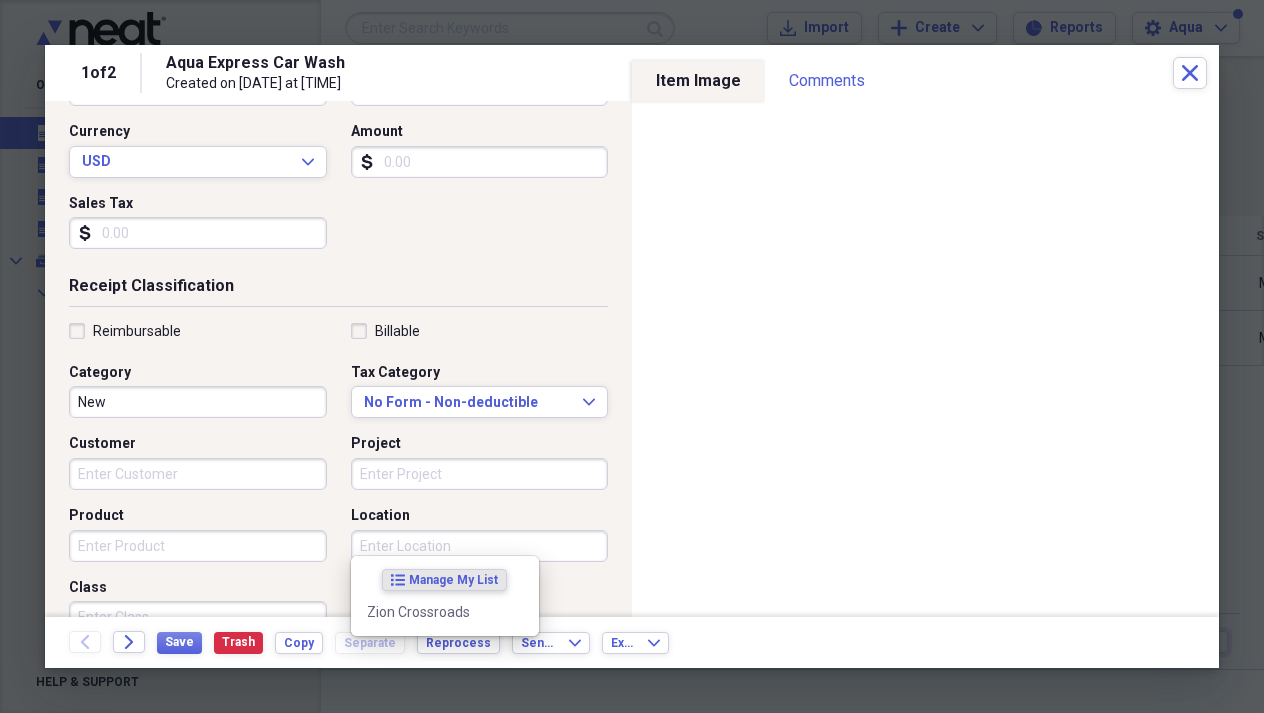 click on "Location" at bounding box center (480, 546) 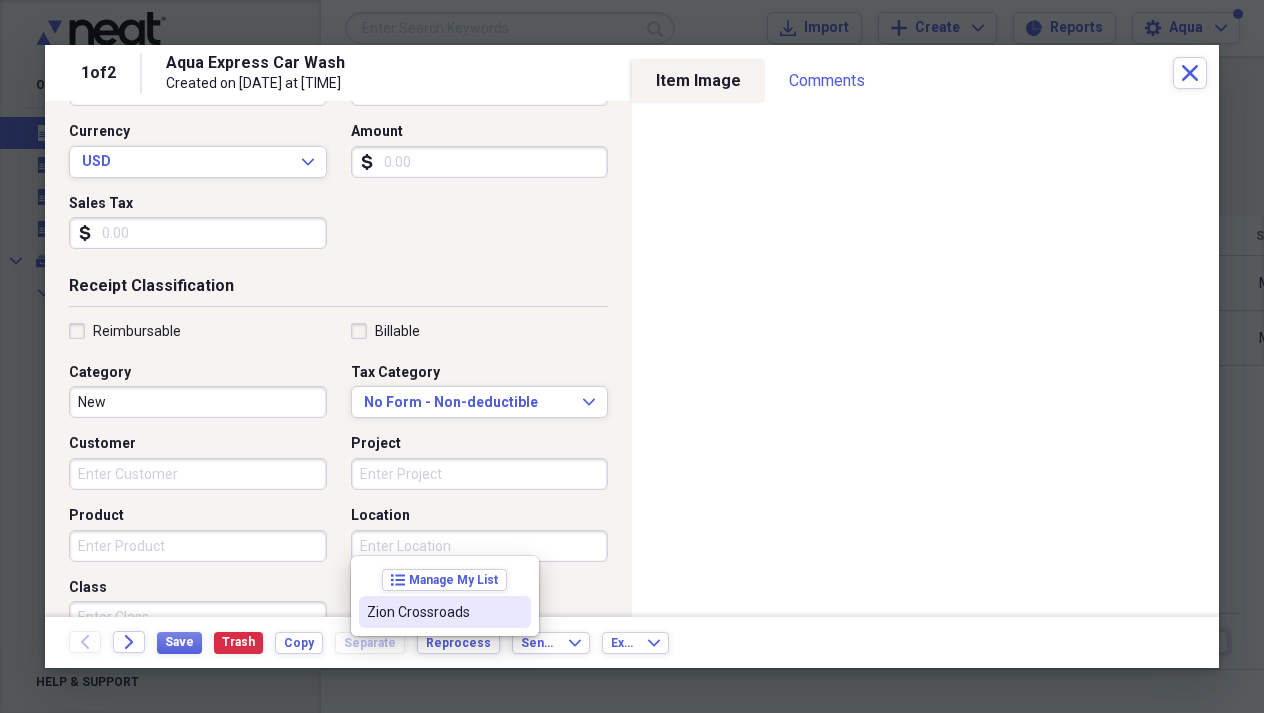 click on "Zion Crossroads" at bounding box center (445, 612) 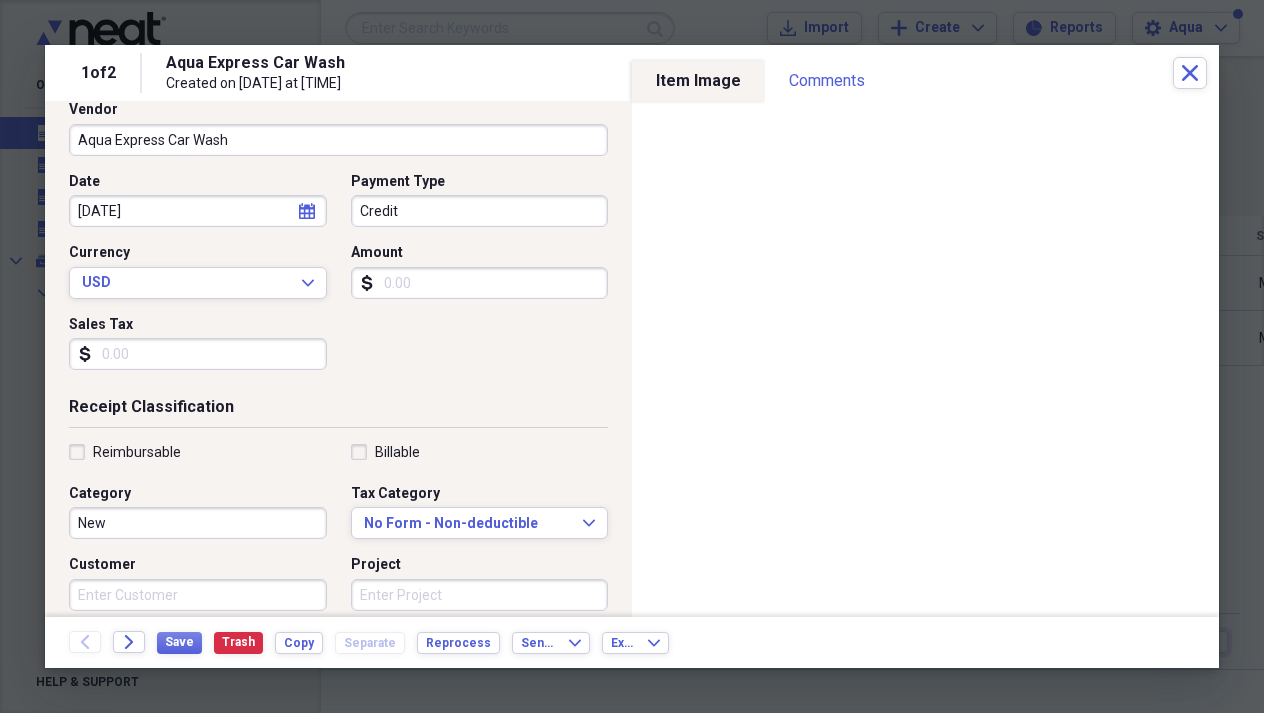 scroll, scrollTop: 99, scrollLeft: 0, axis: vertical 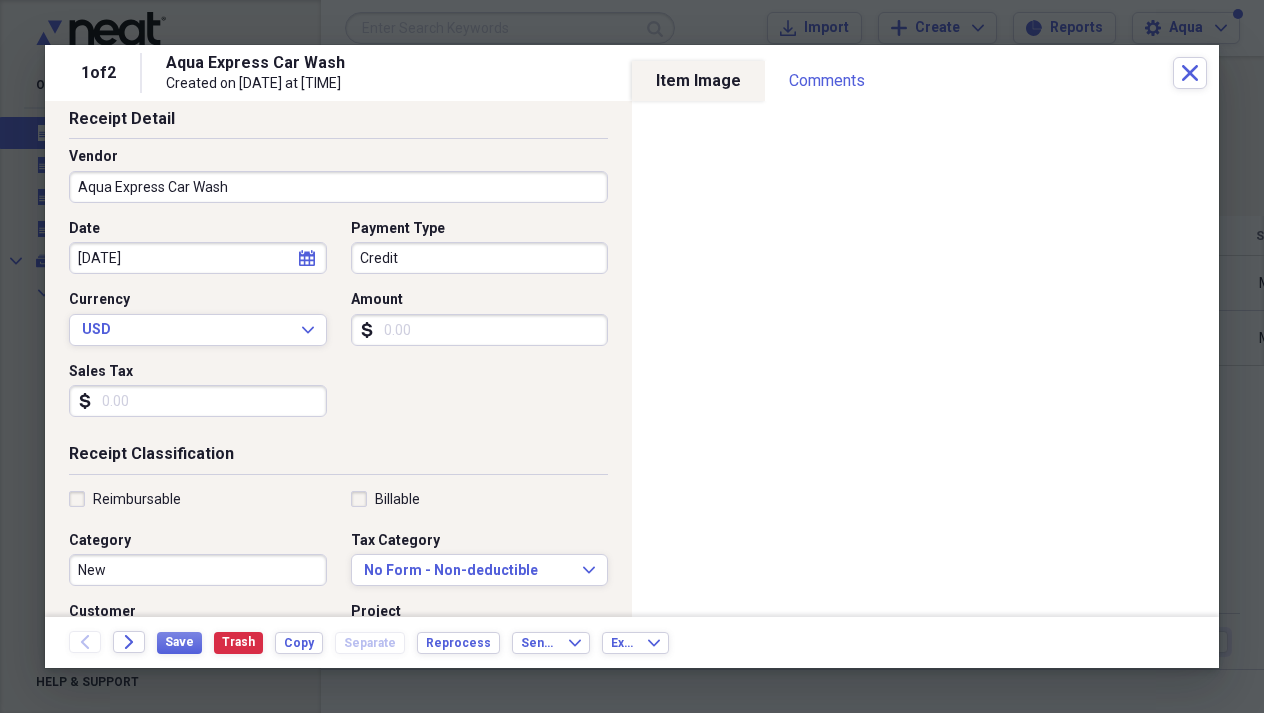 select on "6" 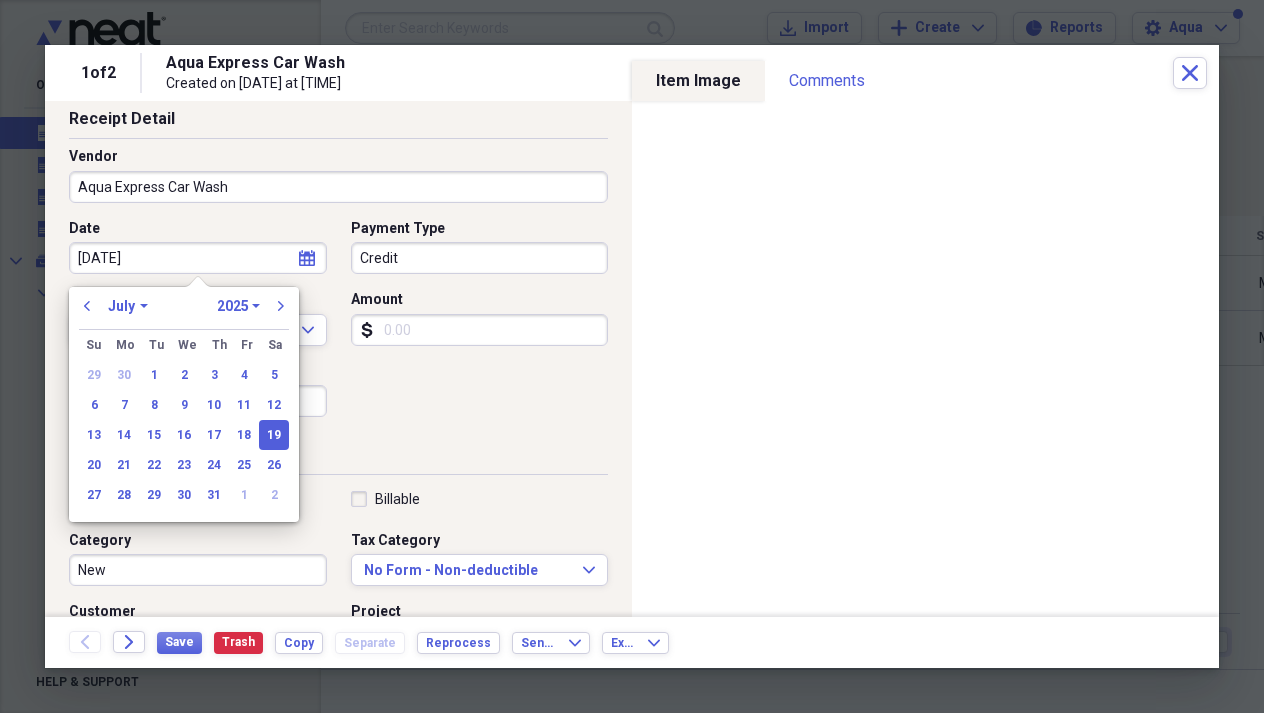 click on "[DATE]" at bounding box center [198, 258] 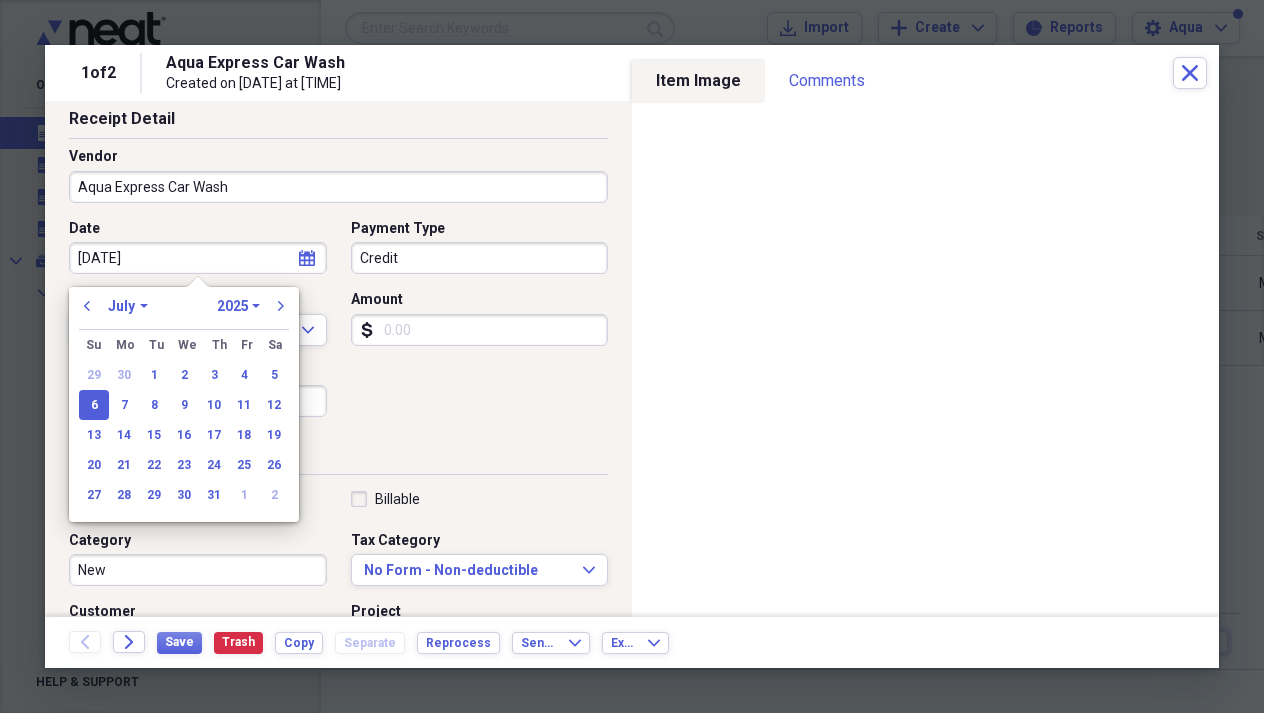 type on "[DATE]" 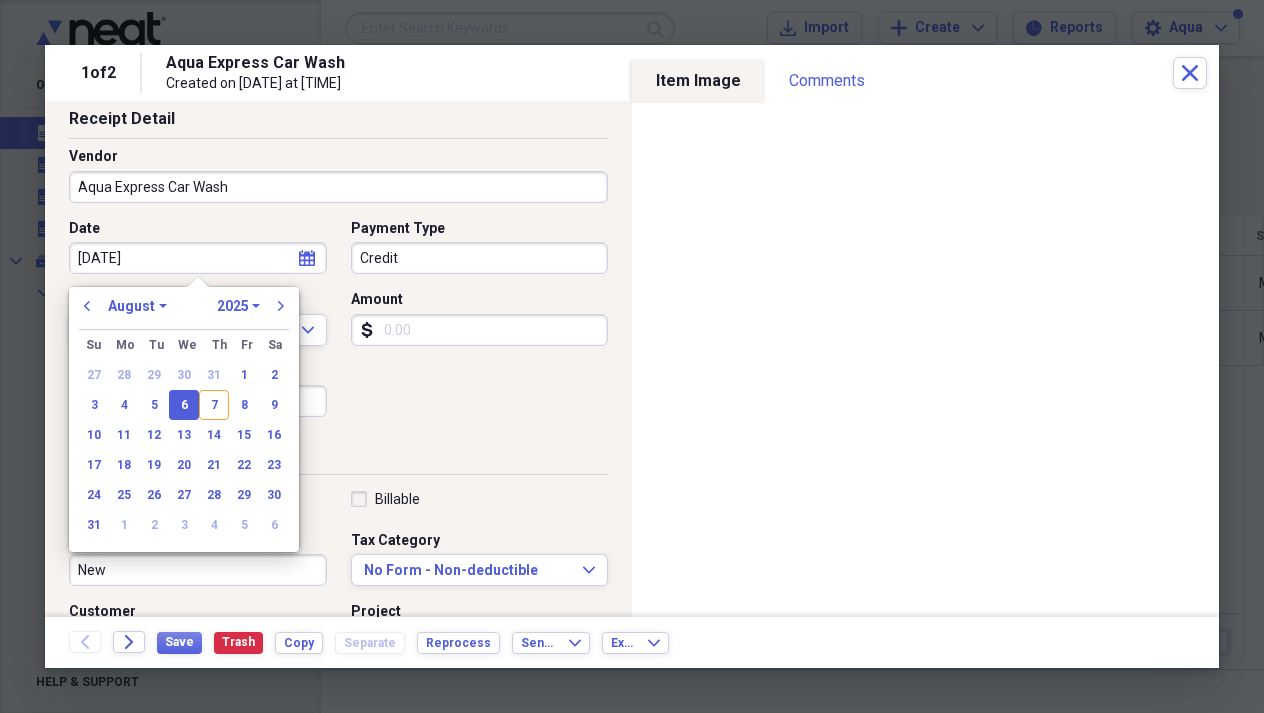 type on "08/06/2025" 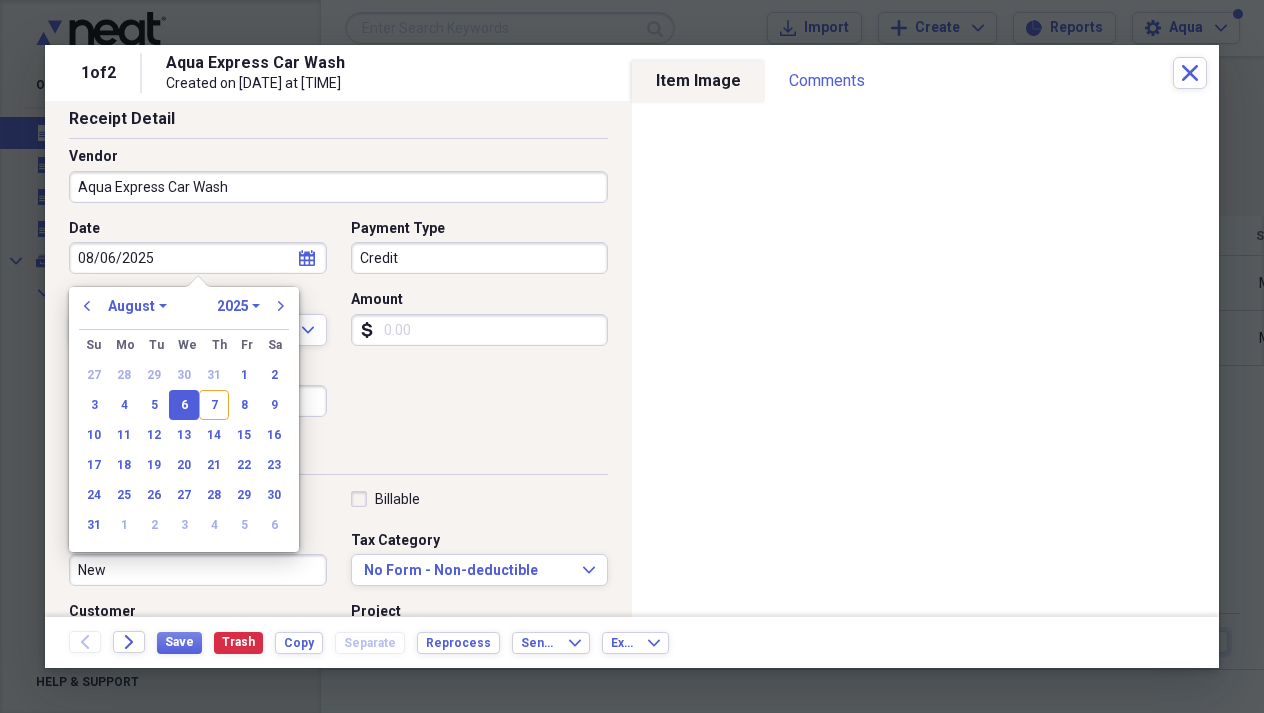 click on "[VENDOR]" at bounding box center (338, 183) 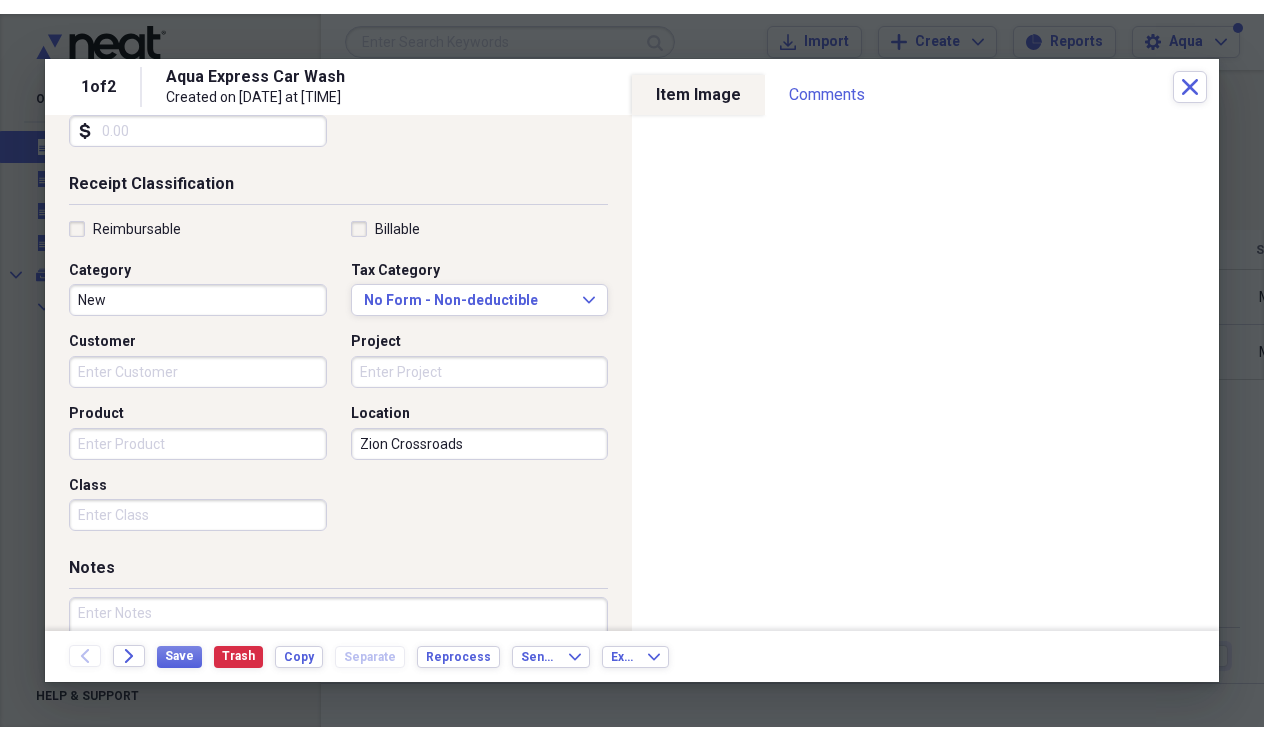 scroll, scrollTop: 395, scrollLeft: 0, axis: vertical 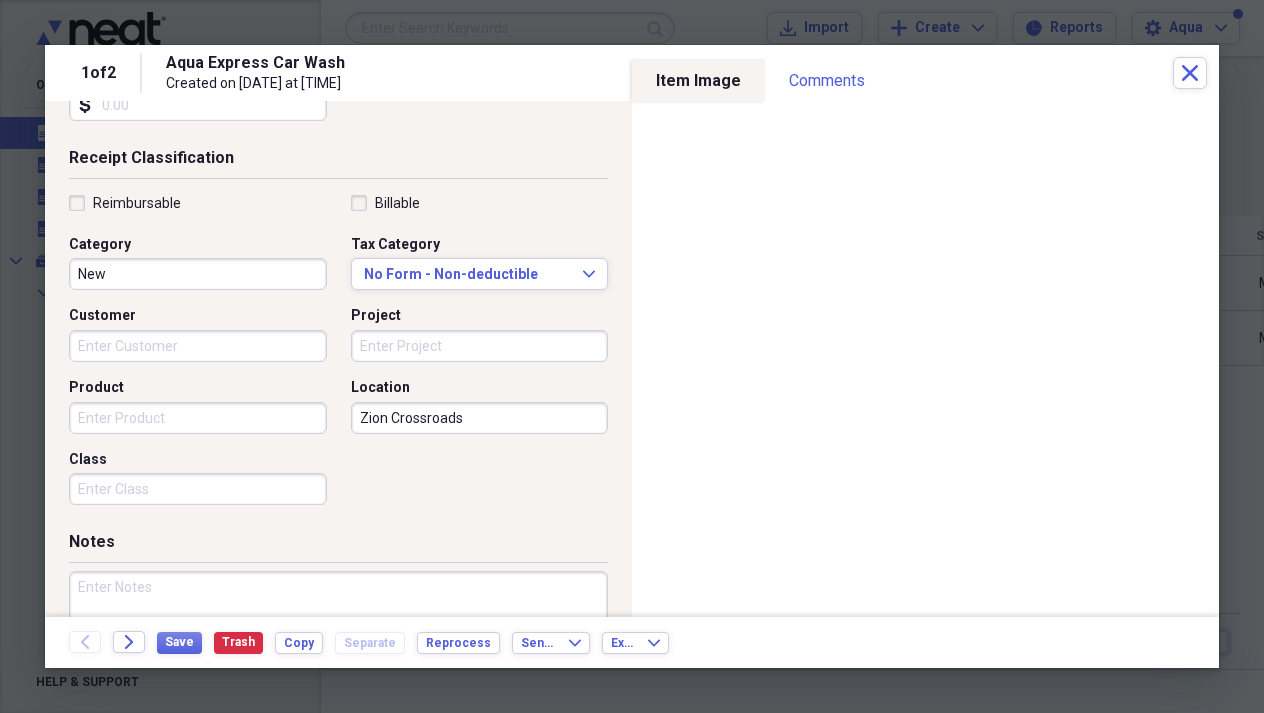click on "Customer" at bounding box center [198, 346] 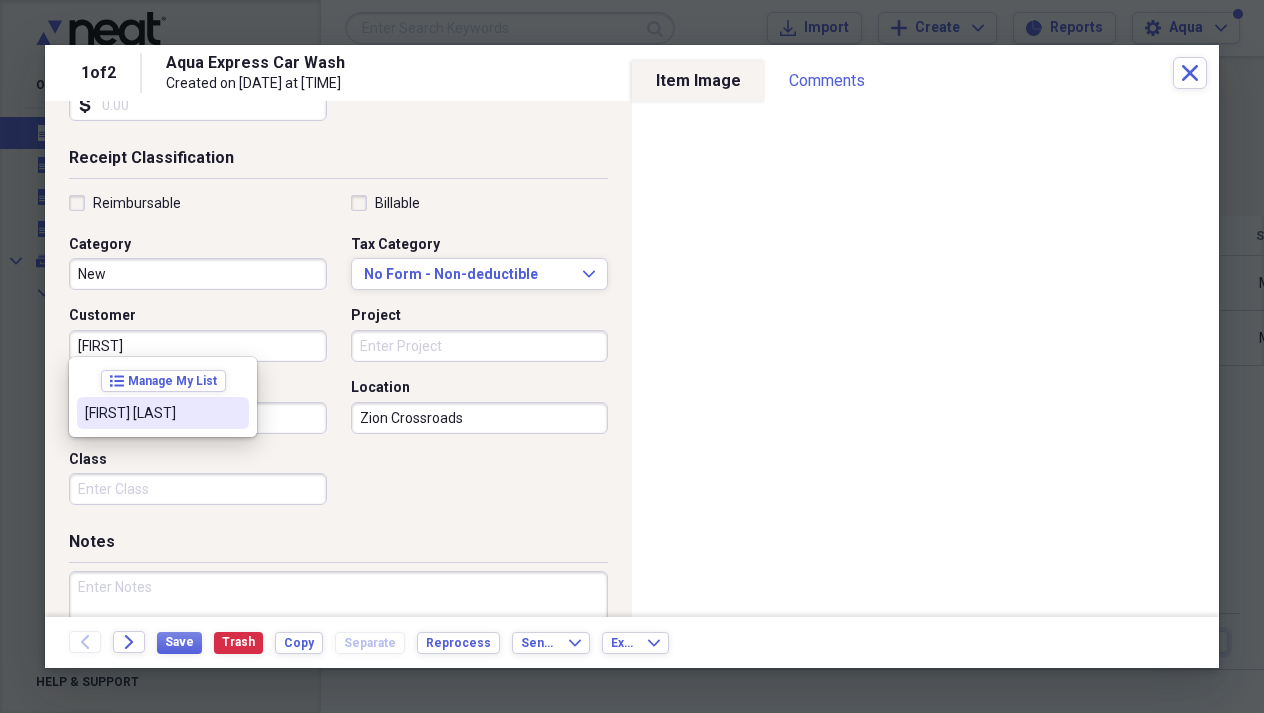 type on "[FIRST] [LAST]" 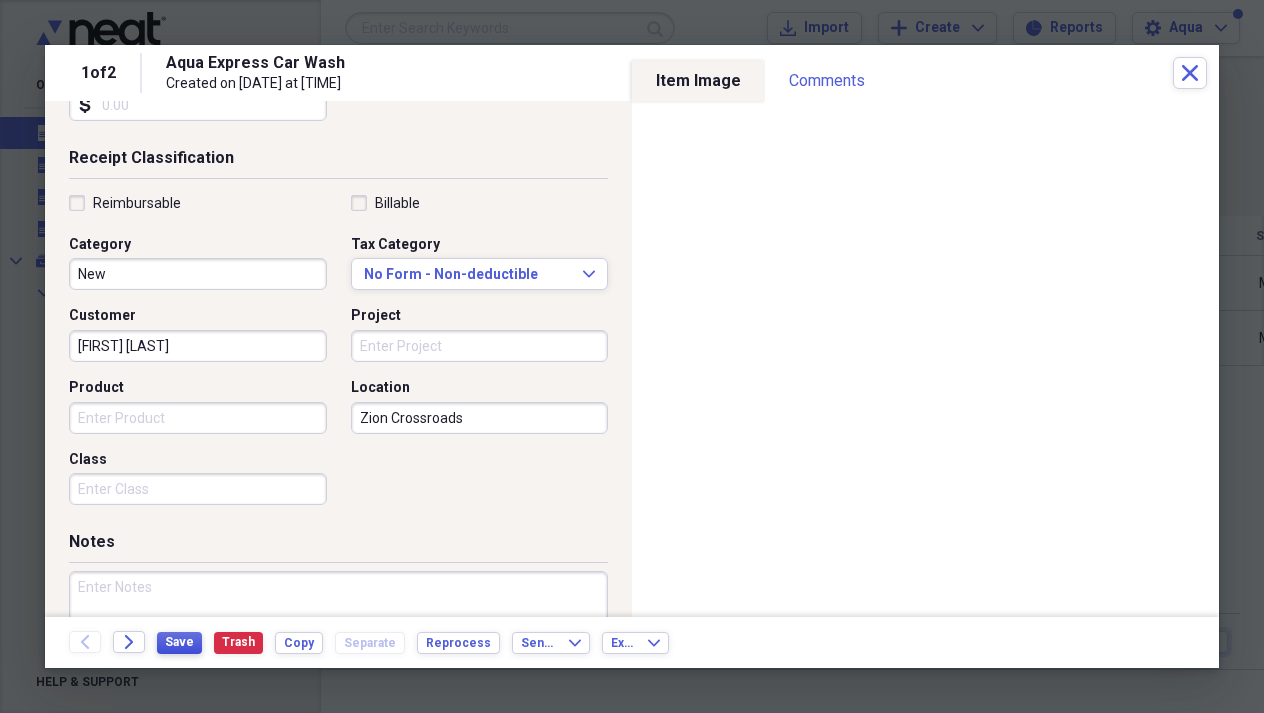 click on "Save" at bounding box center (179, 643) 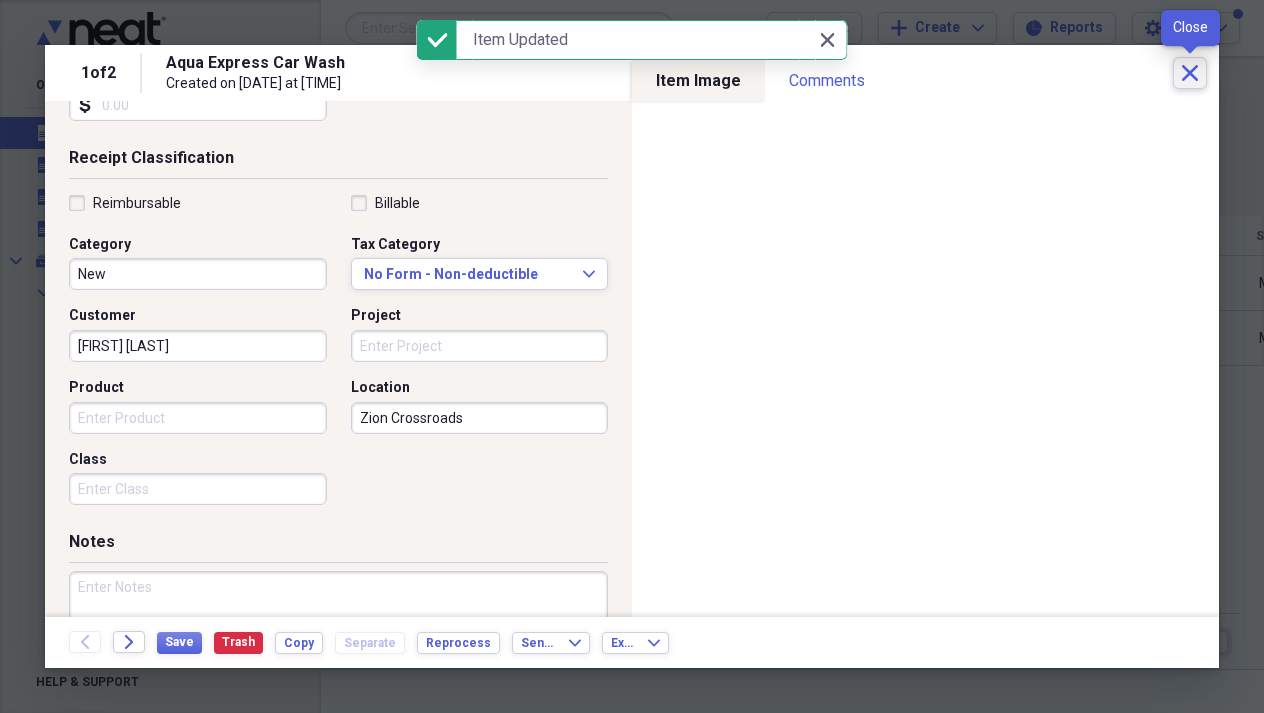 click on "Close" at bounding box center (1190, 73) 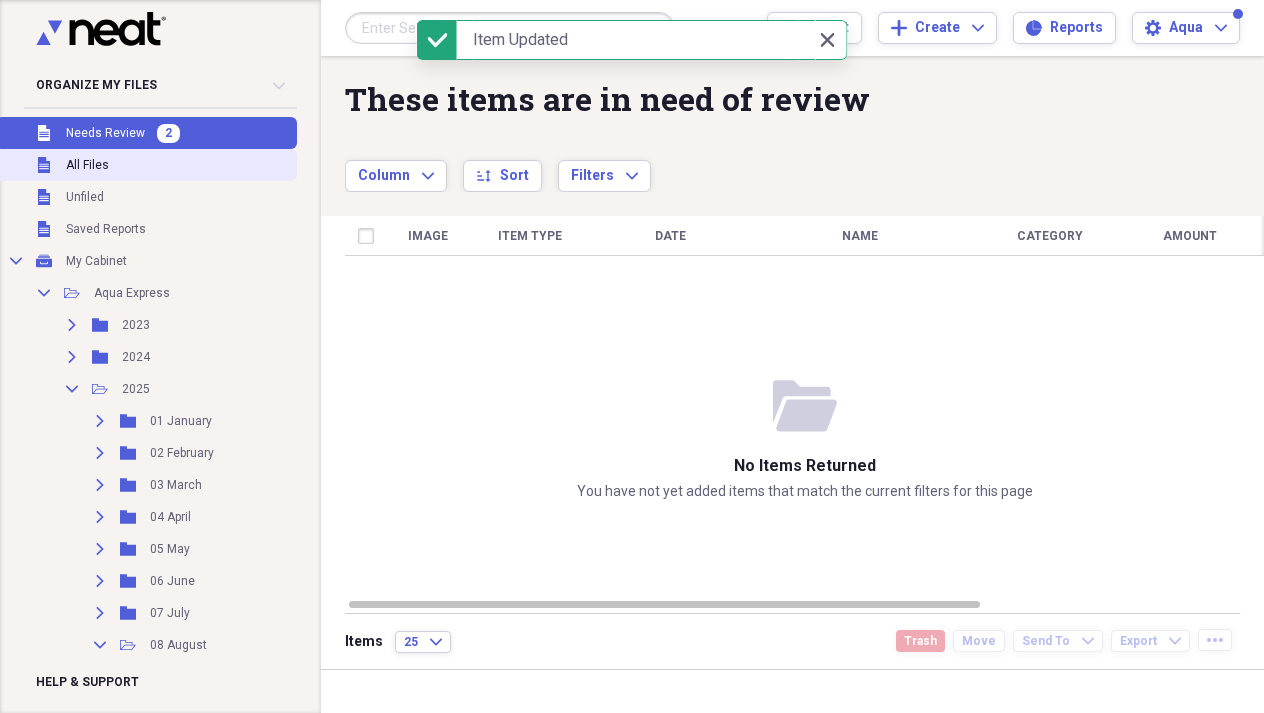 click on "Unfiled All Files" at bounding box center (146, 165) 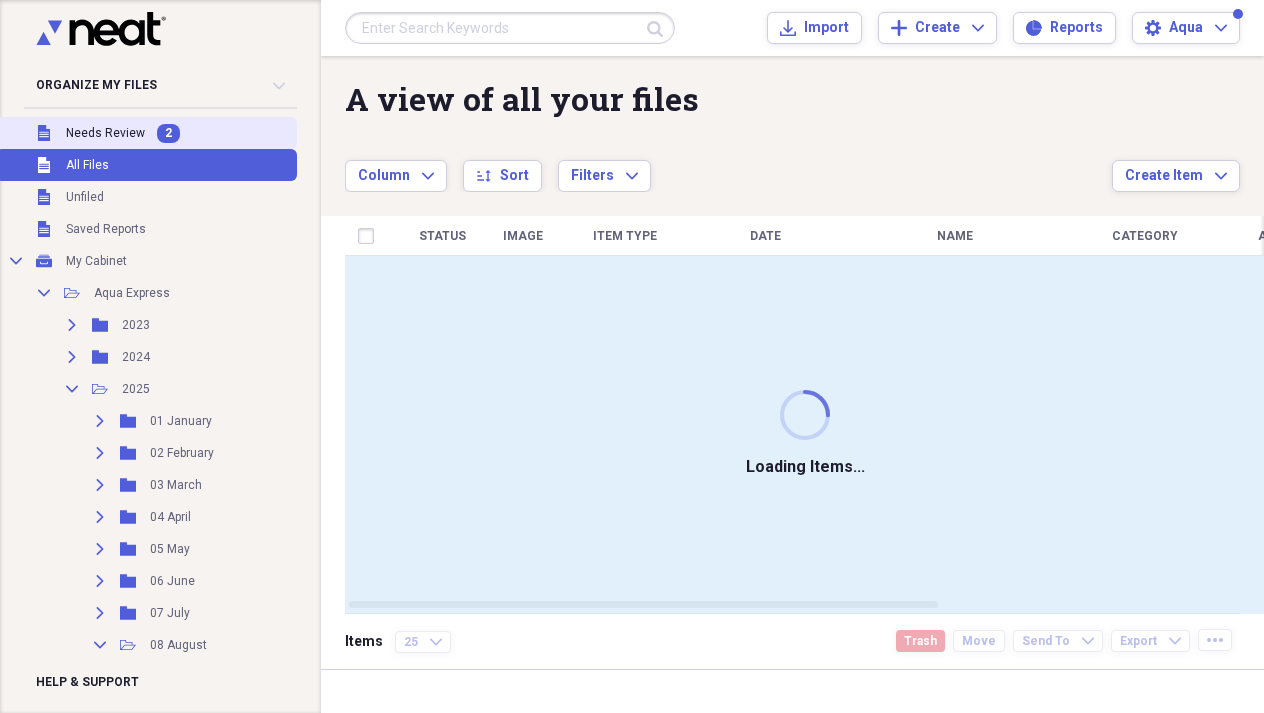 click on "Needs Review" at bounding box center [105, 133] 